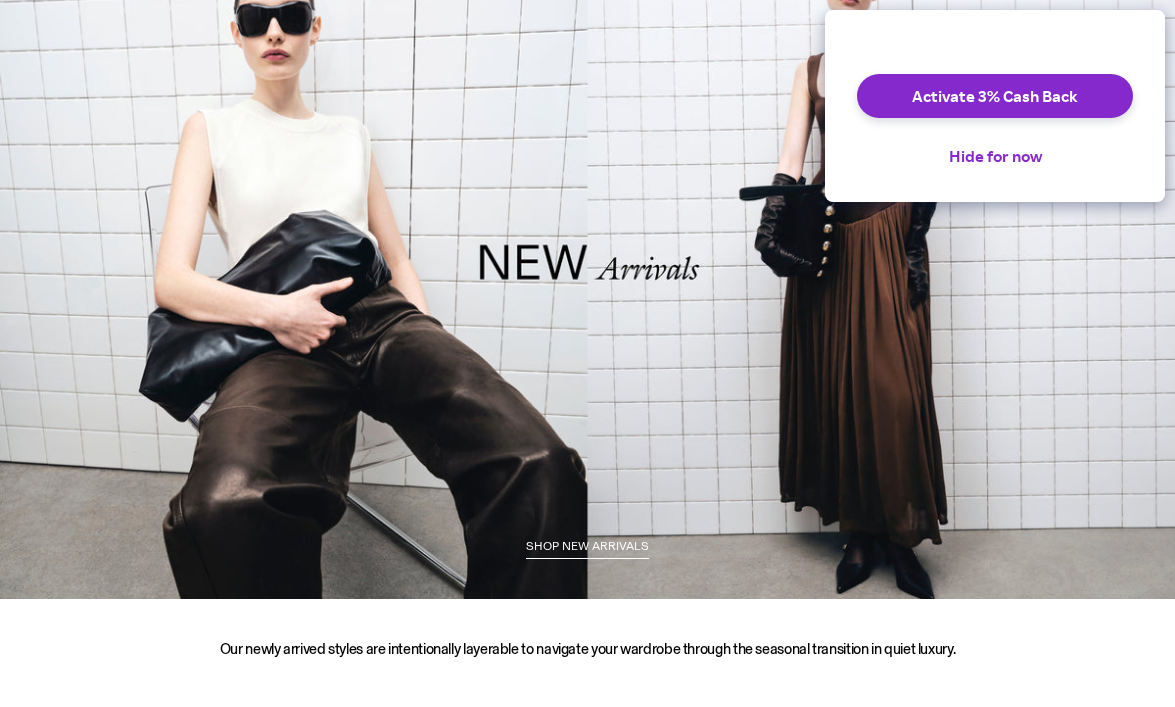 scroll, scrollTop: 0, scrollLeft: 0, axis: both 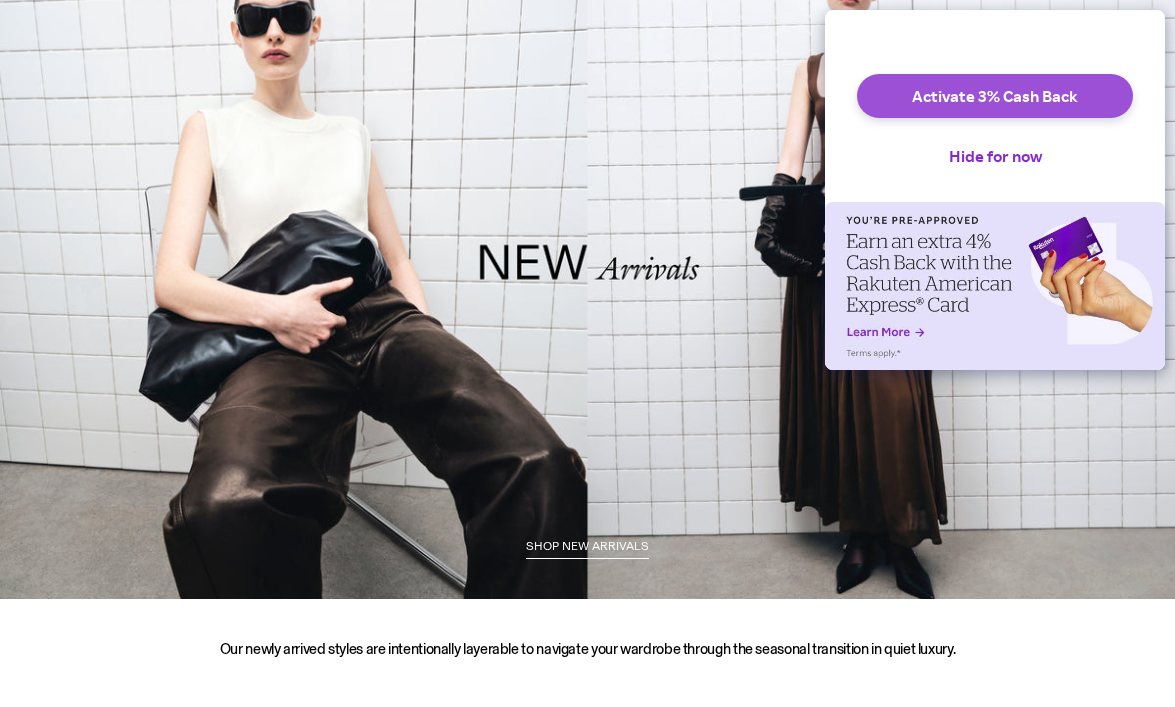 click on "Activate 3% Cash Back" at bounding box center [995, 96] 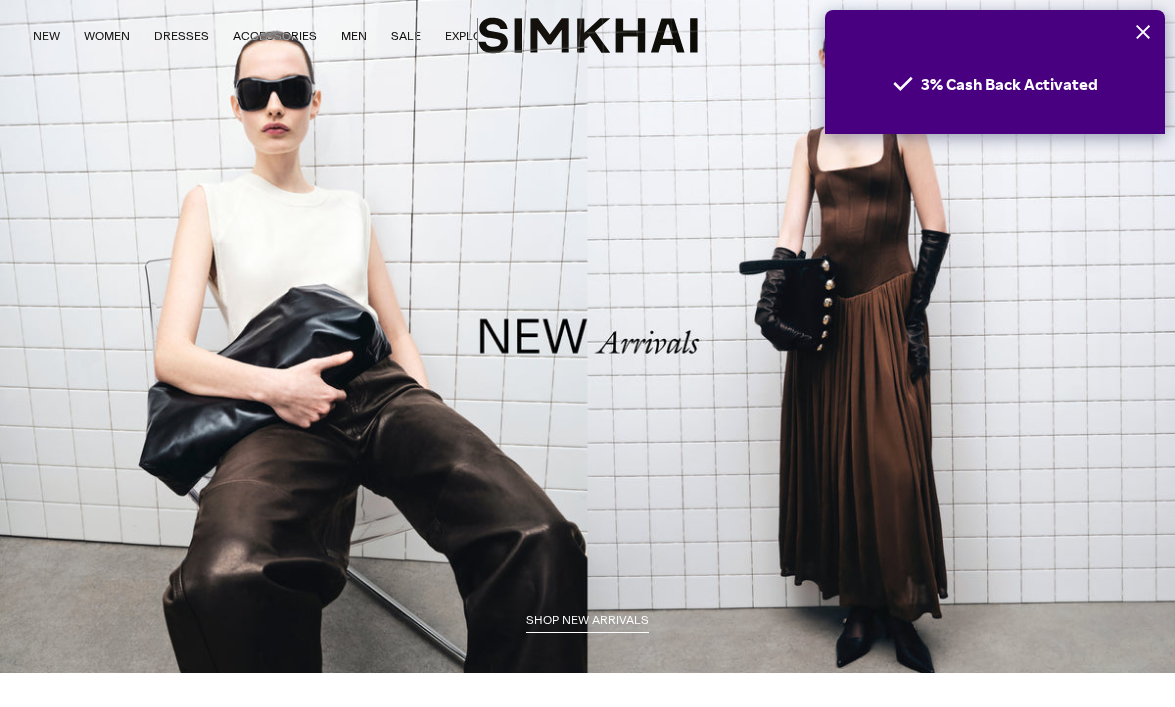 click on "SHOP NEW ARRIVALS" at bounding box center [587, 620] 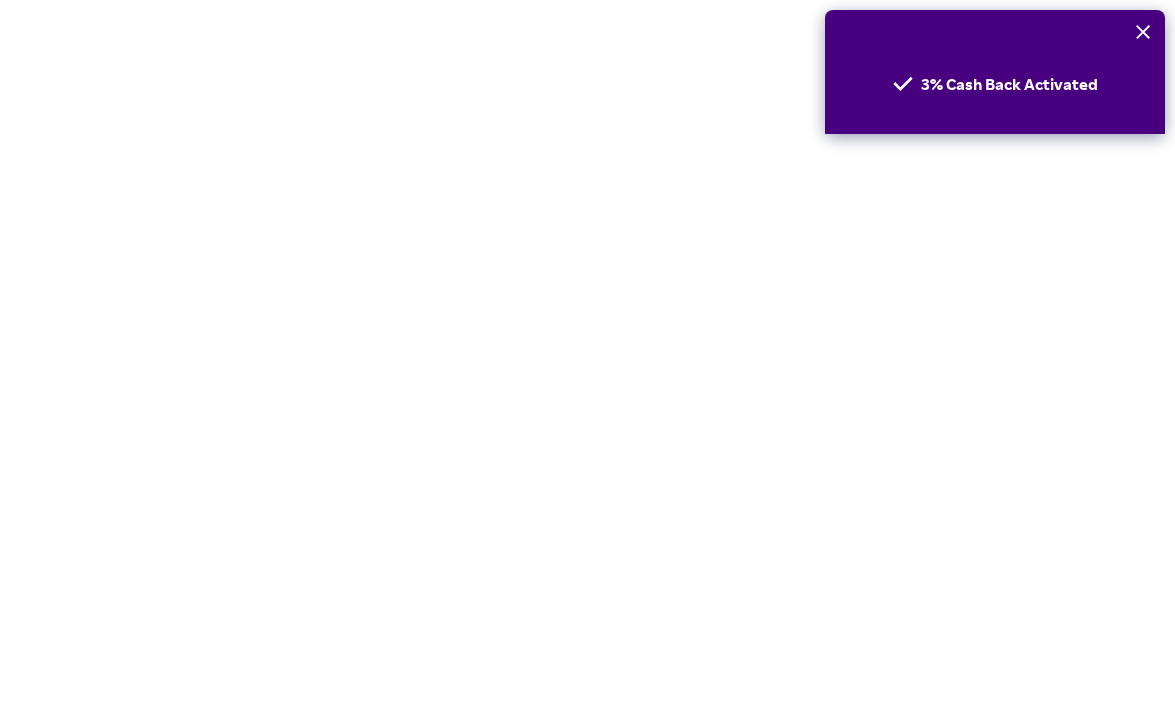 scroll, scrollTop: 0, scrollLeft: 0, axis: both 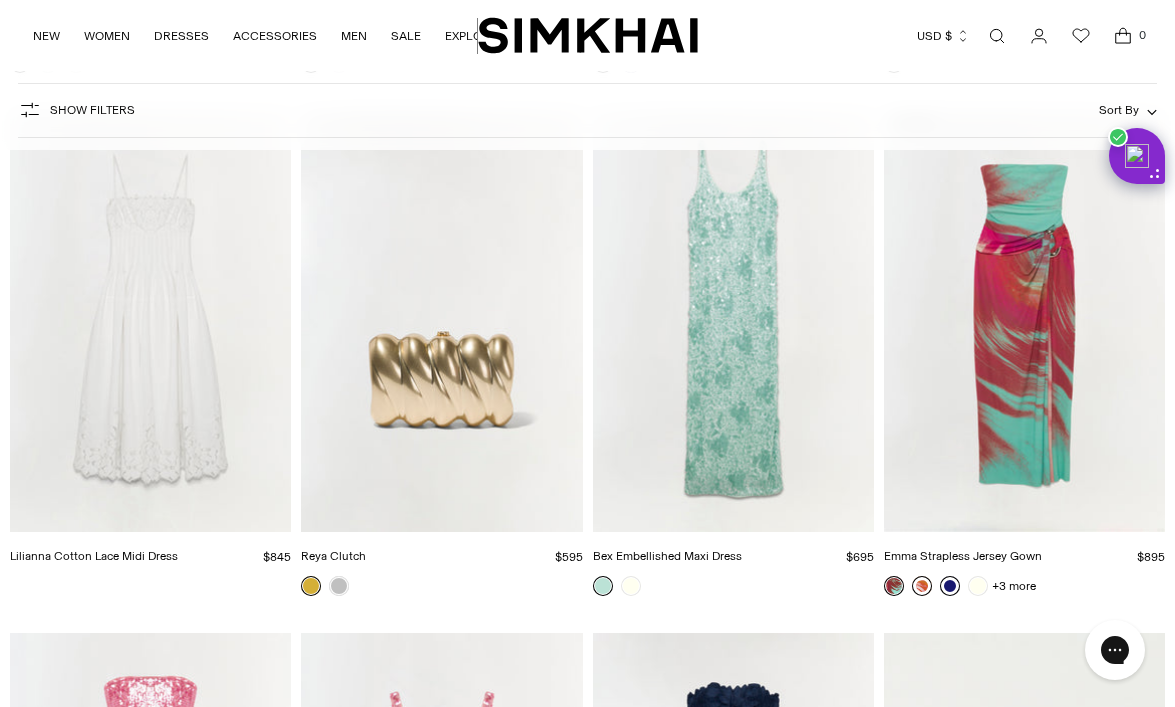 click at bounding box center (922, 586) 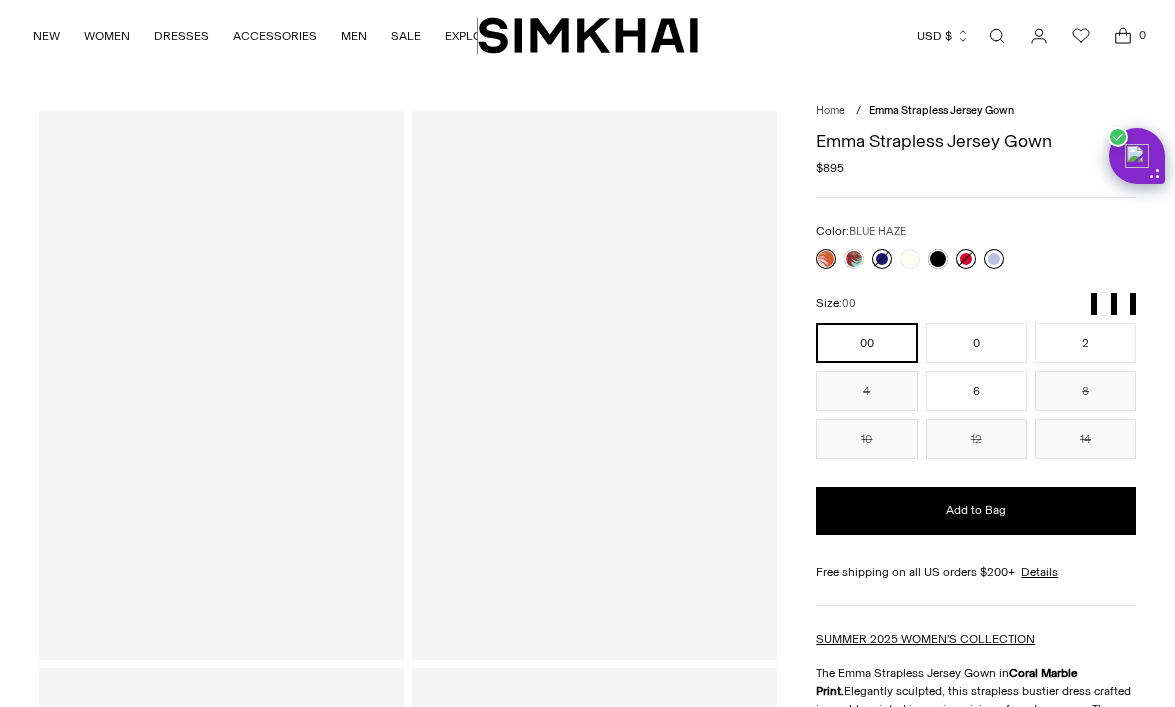 scroll, scrollTop: 0, scrollLeft: 0, axis: both 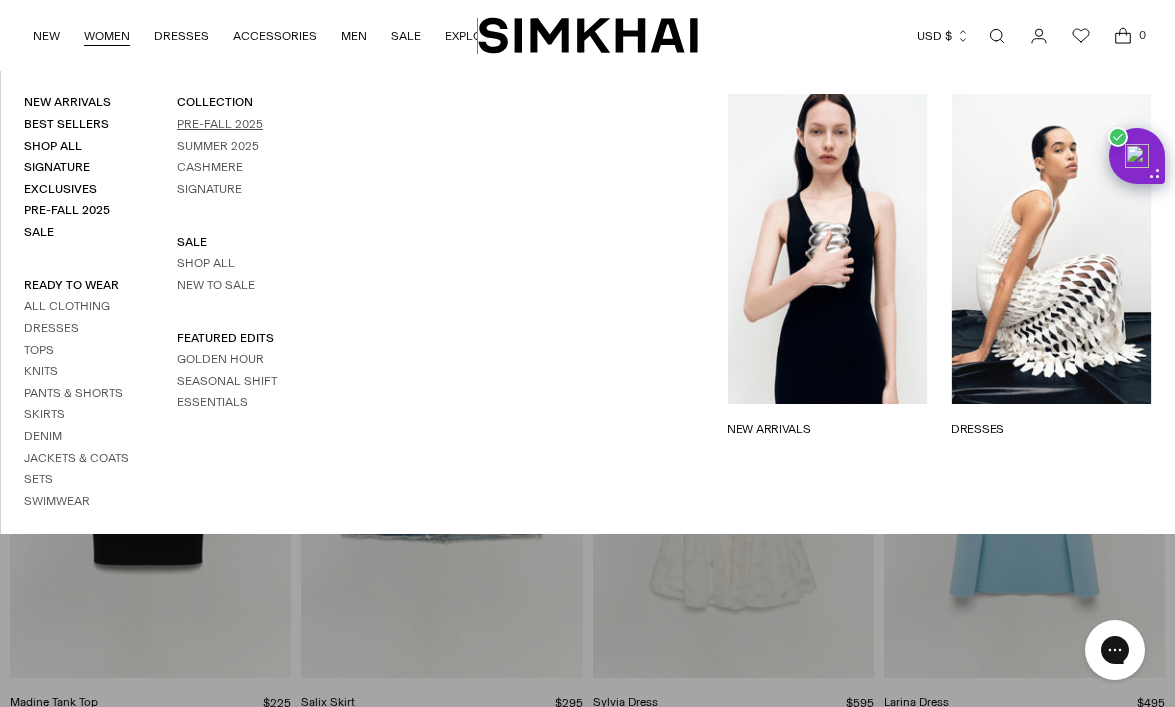 click on "Pre-Fall 2025" at bounding box center (220, 124) 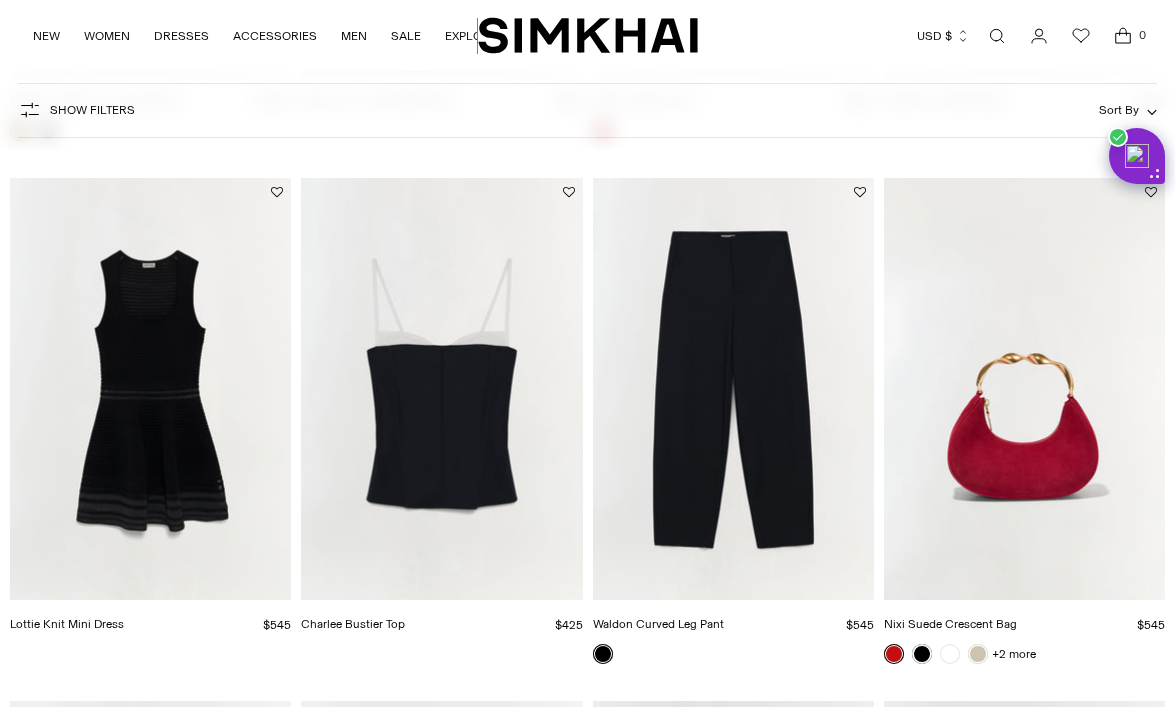 scroll, scrollTop: 2346, scrollLeft: 0, axis: vertical 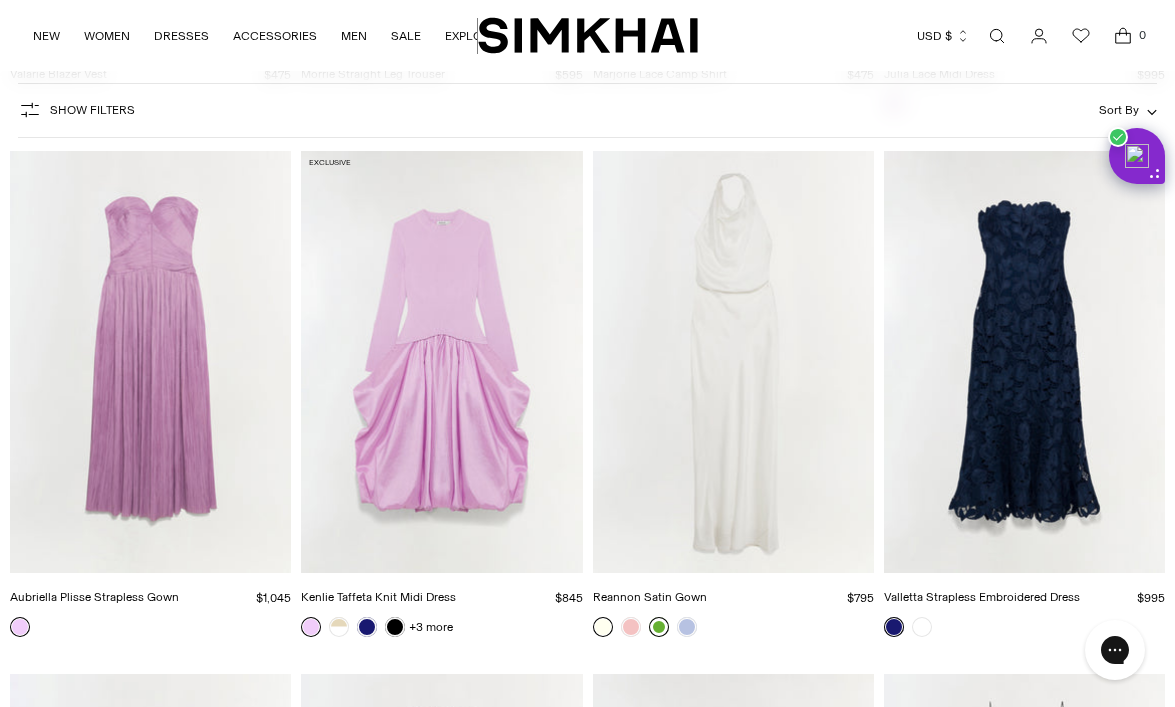 click at bounding box center [659, 627] 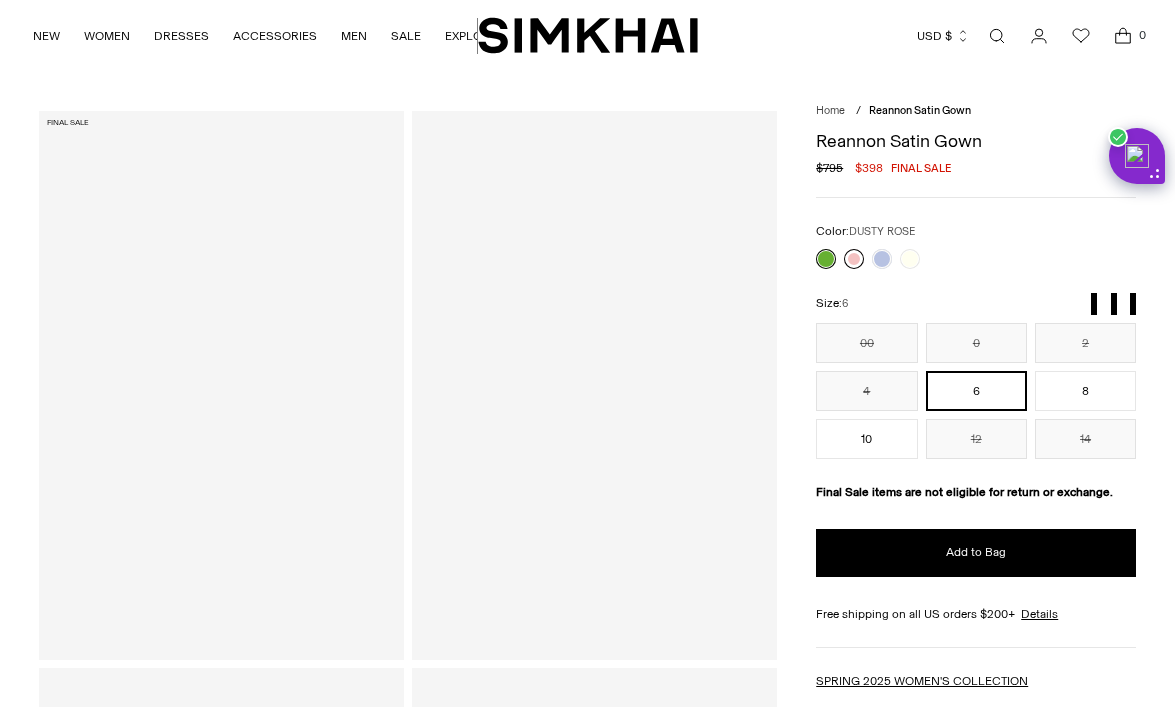 click at bounding box center [854, 259] 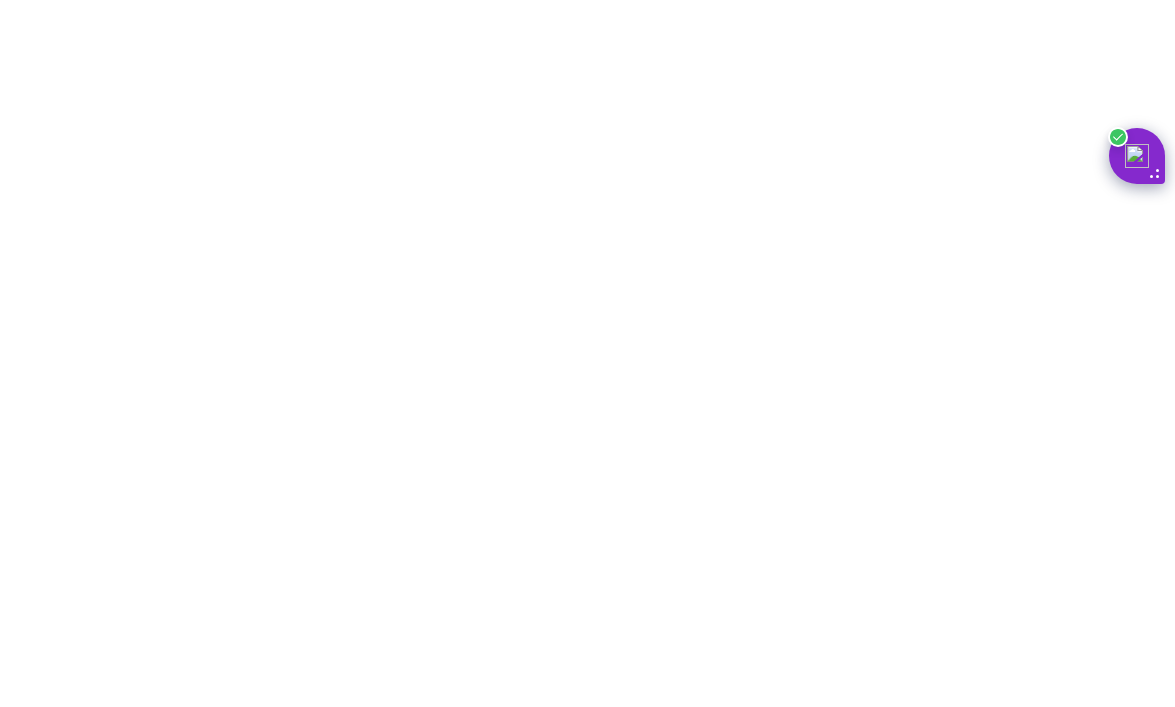 scroll, scrollTop: 0, scrollLeft: 0, axis: both 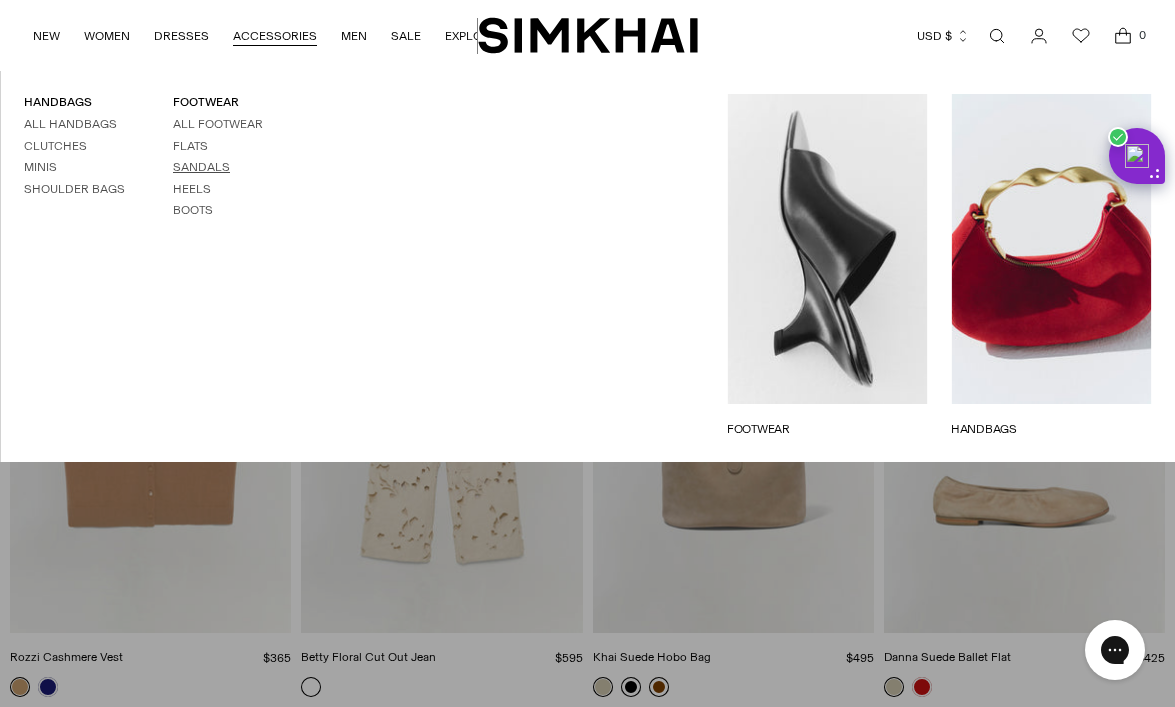 click on "Sandals" at bounding box center (201, 167) 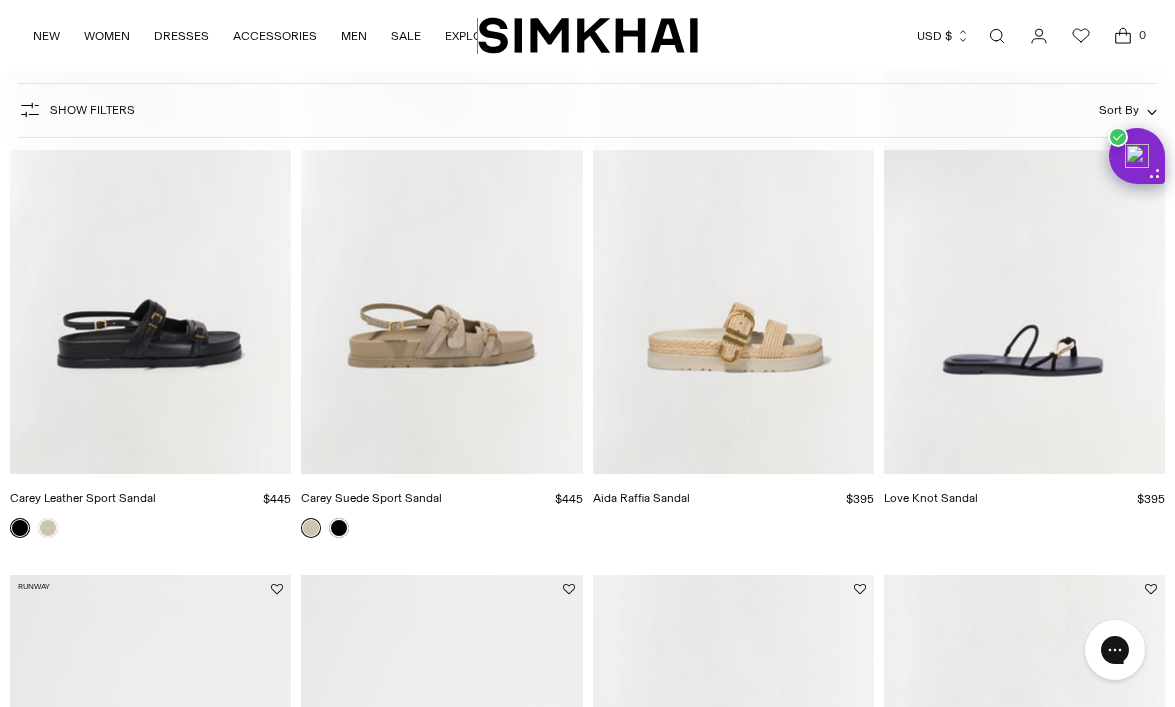 scroll, scrollTop: 0, scrollLeft: 0, axis: both 